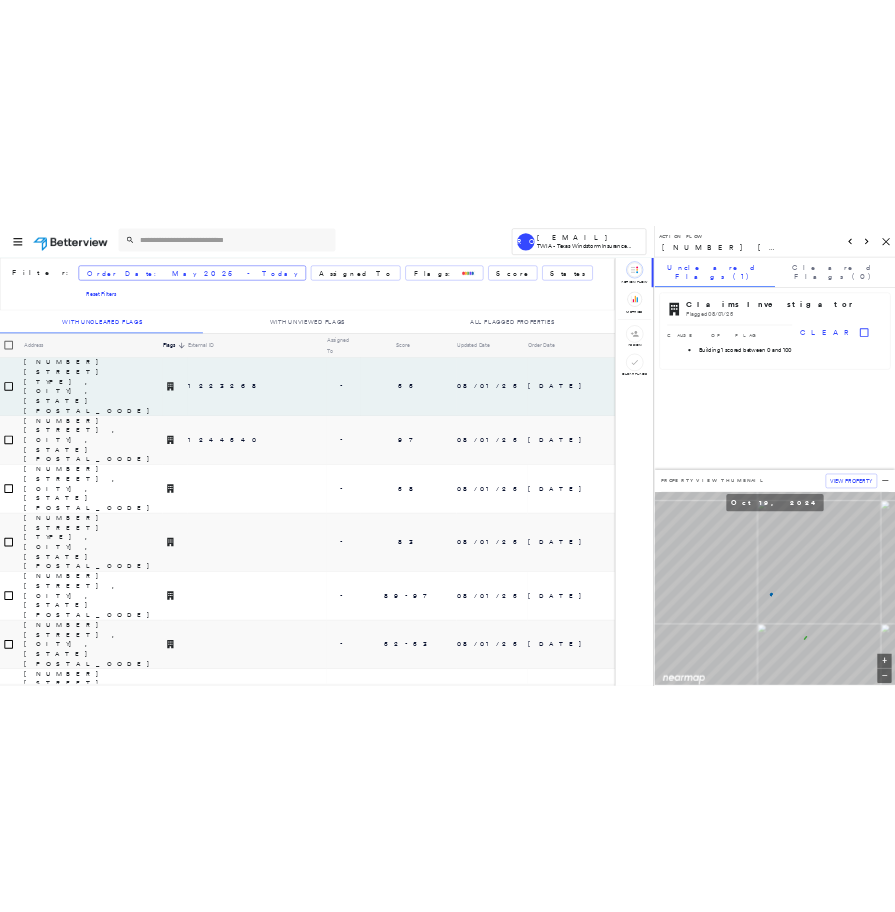 scroll, scrollTop: 0, scrollLeft: 0, axis: both 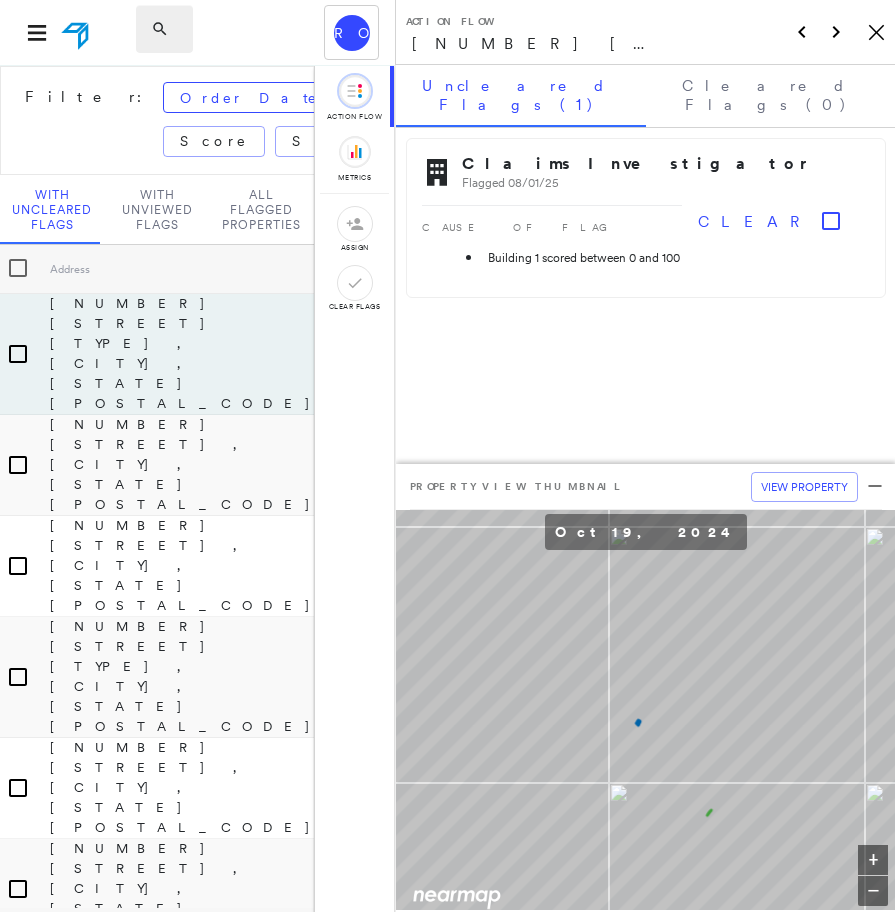 click at bounding box center [164, 29] 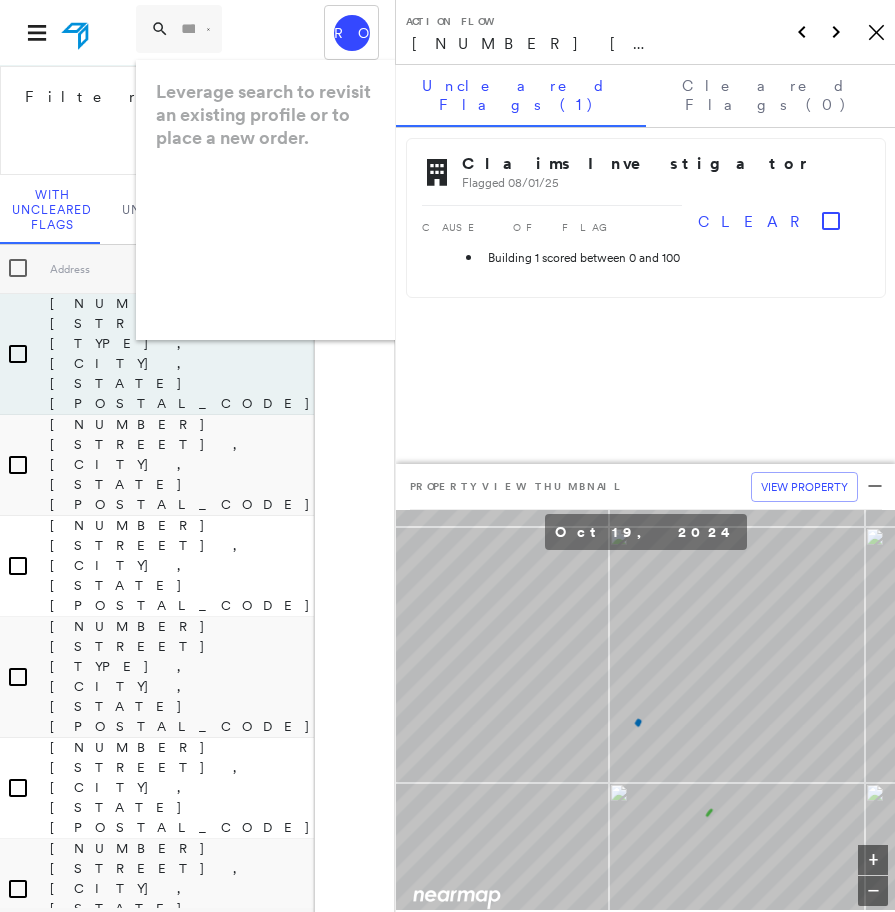 paste on "**********" 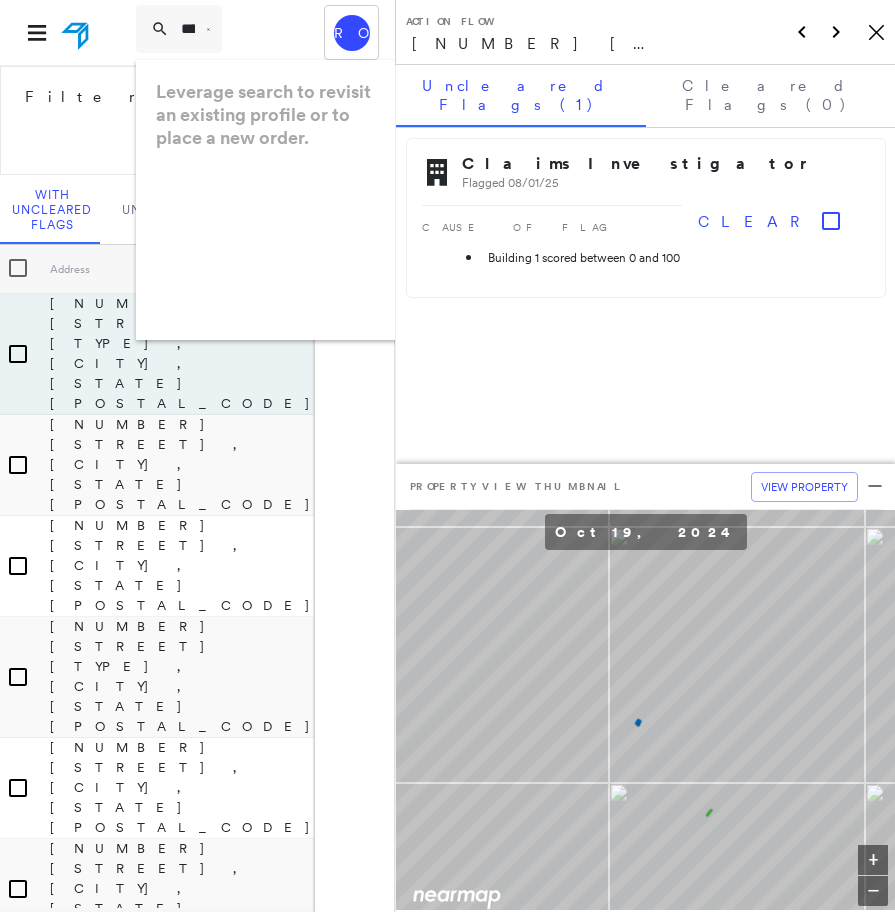 scroll, scrollTop: 0, scrollLeft: 221, axis: horizontal 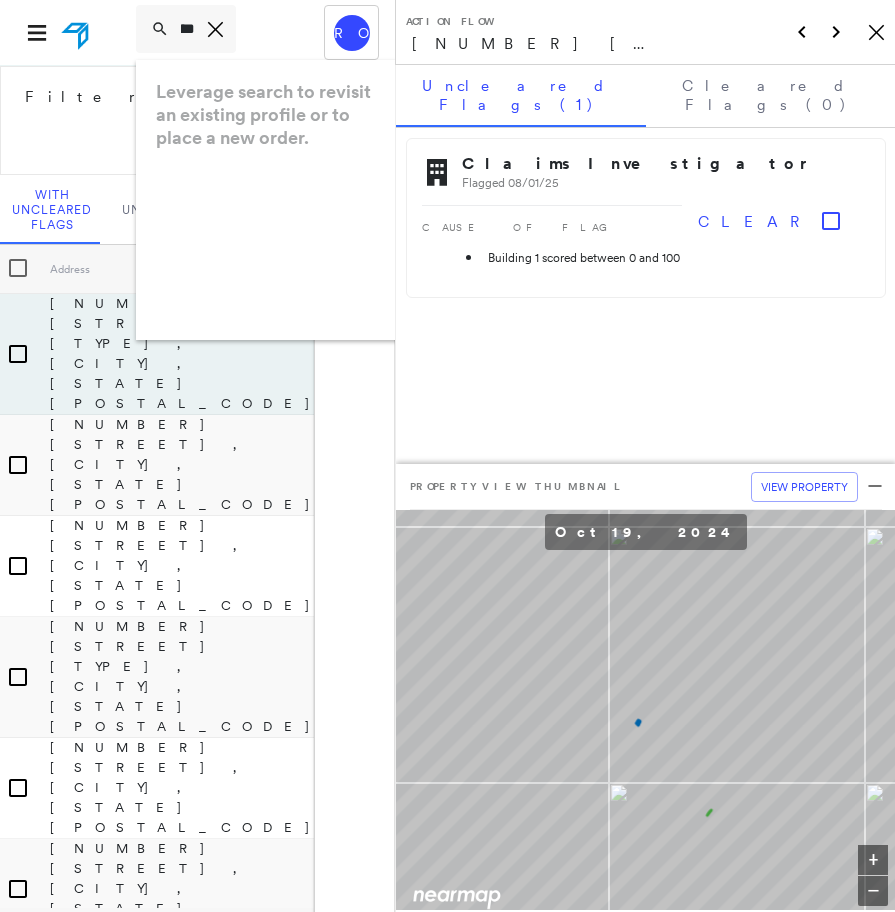 type on "**********" 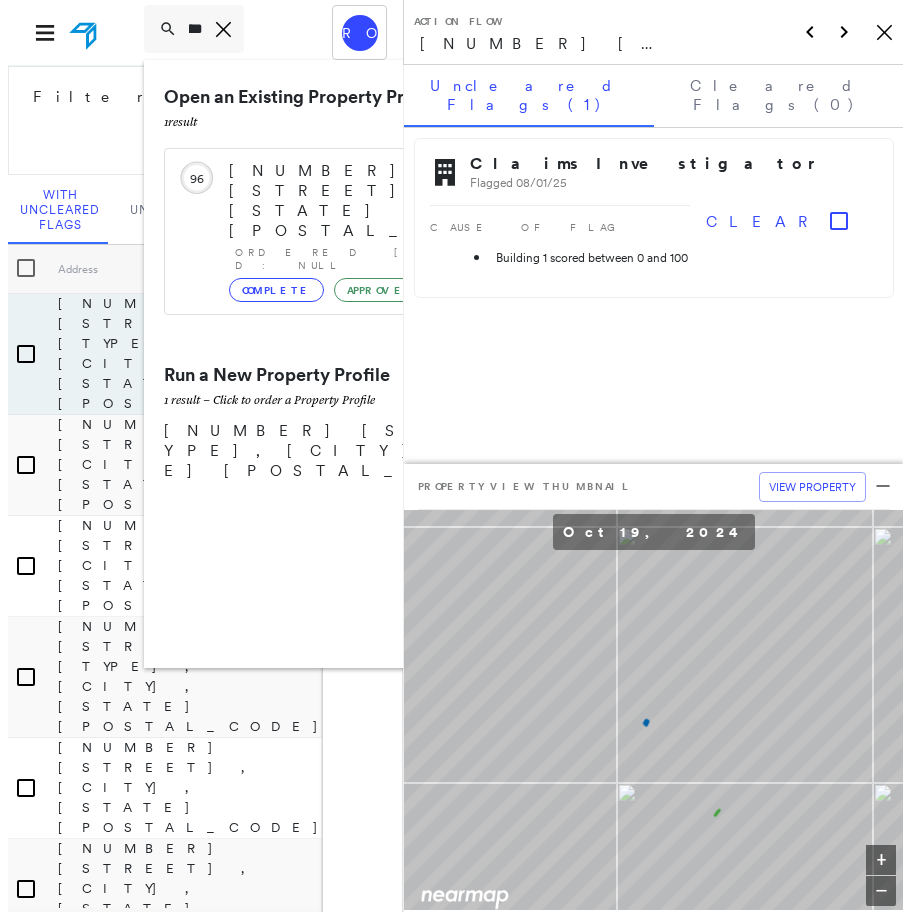 scroll, scrollTop: 0, scrollLeft: 0, axis: both 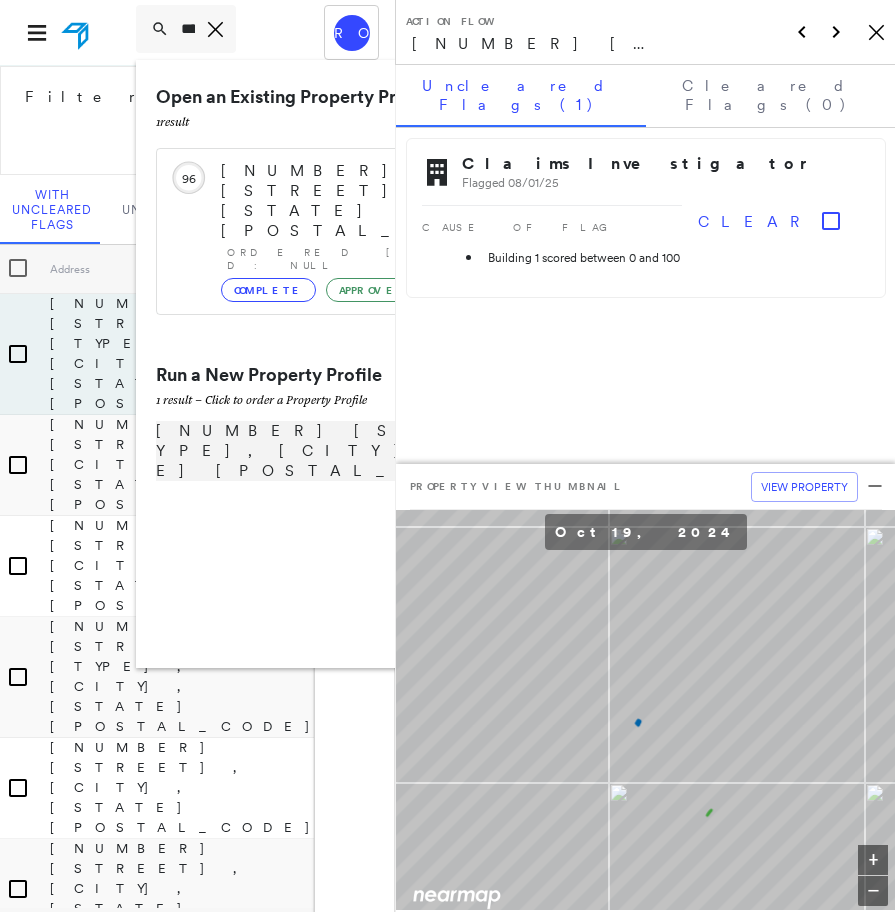 click on "[NUMBER] [STREET], [CITY], [STATE] [POSTAL_CODE]" at bounding box center (393, 451) 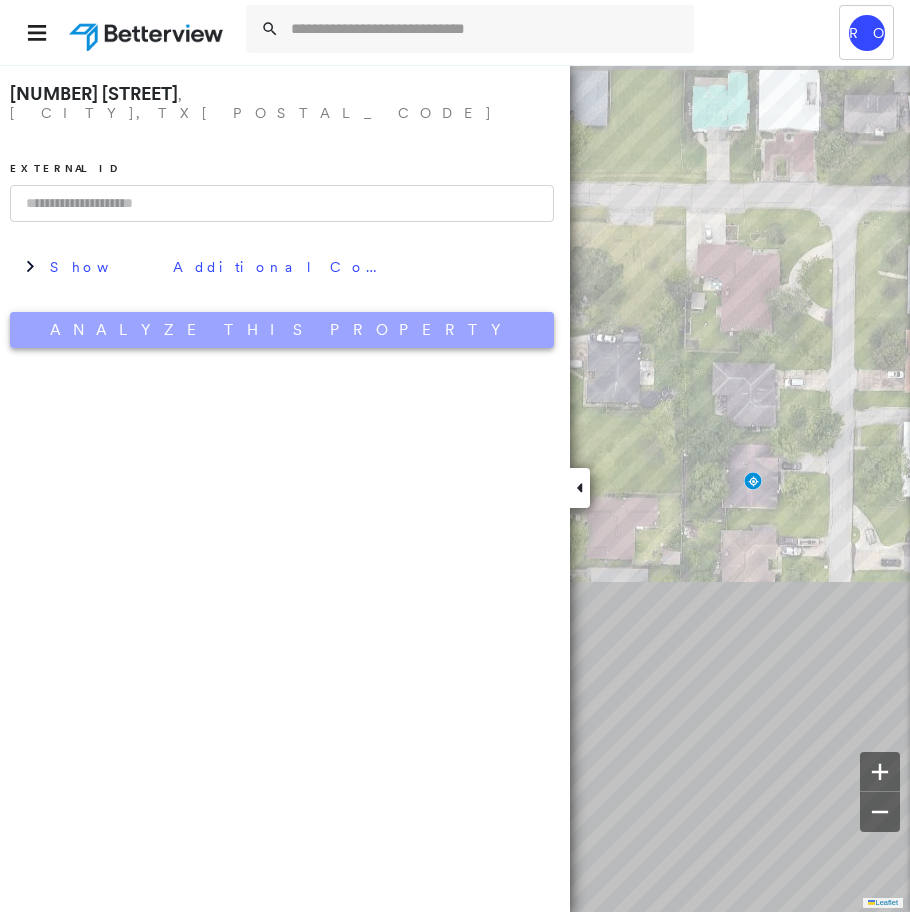 click on "Analyze This Property" at bounding box center (282, 330) 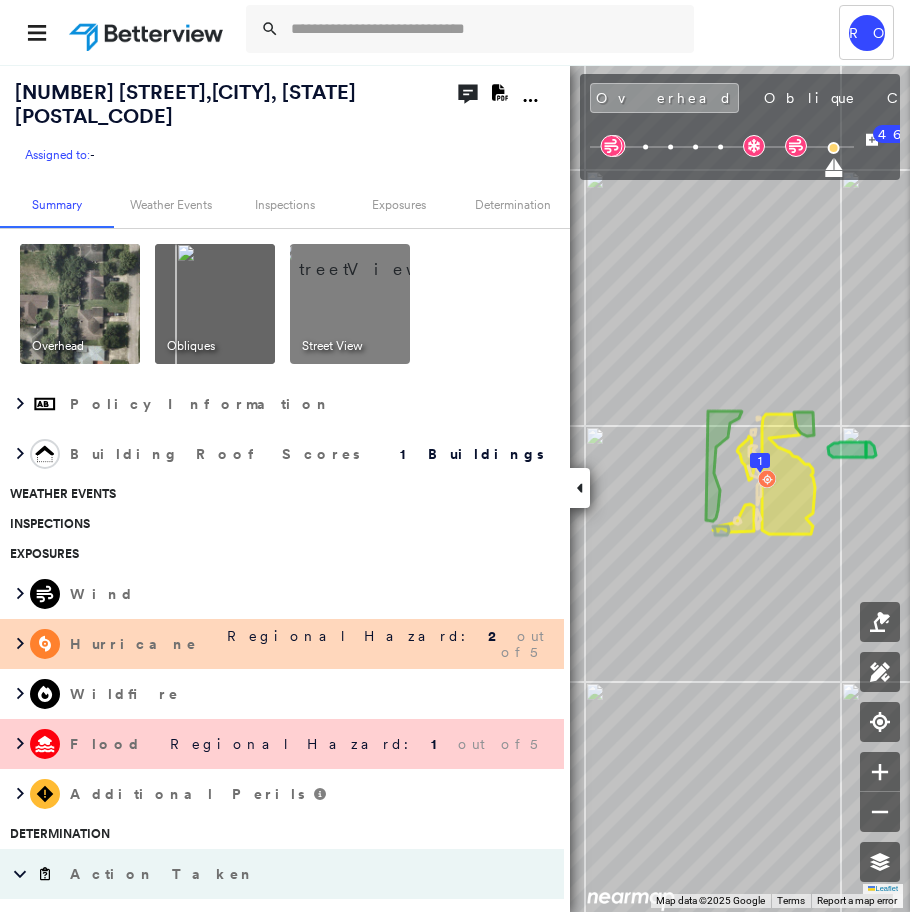 click at bounding box center [374, 259] 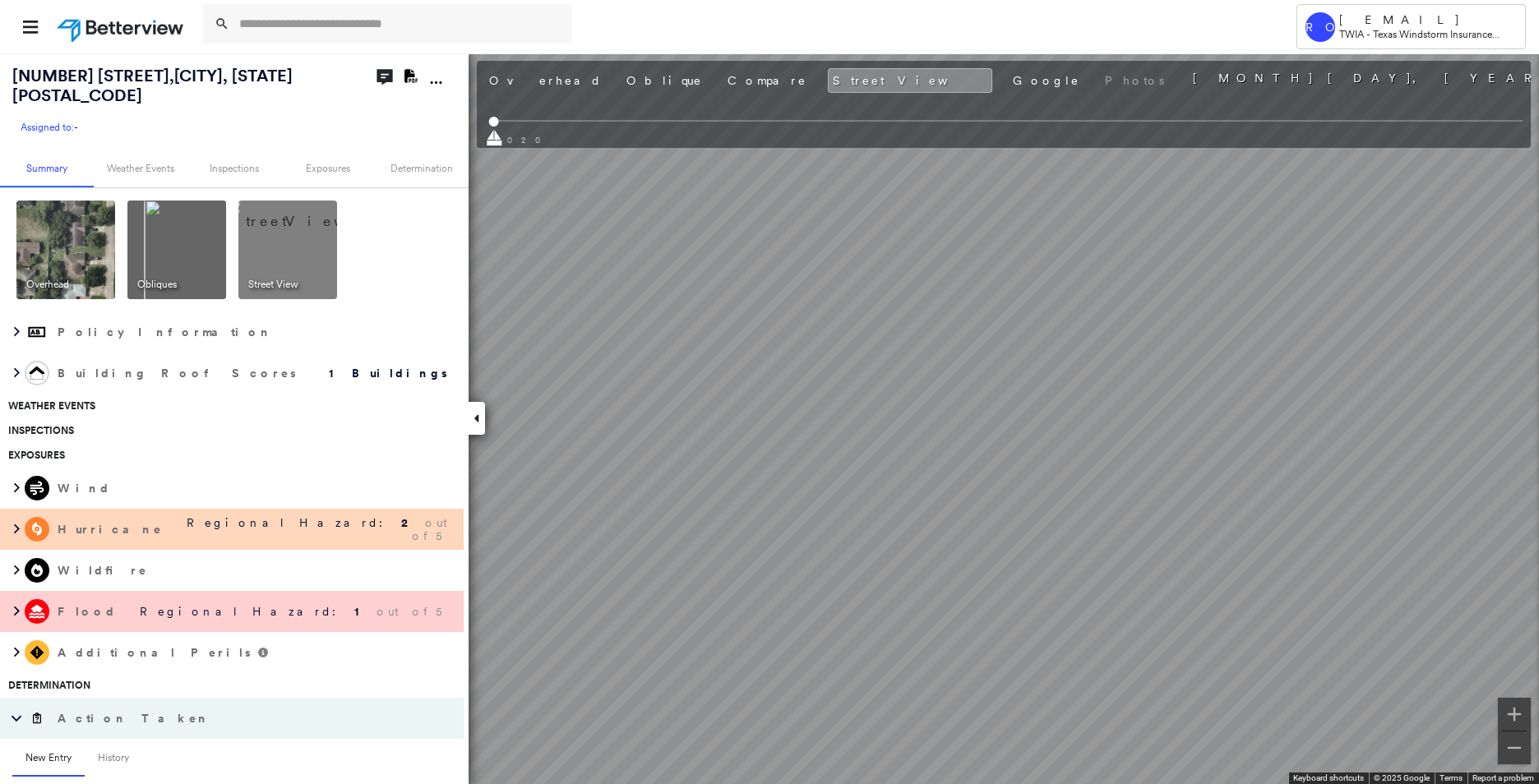 click at bounding box center (177, 250) 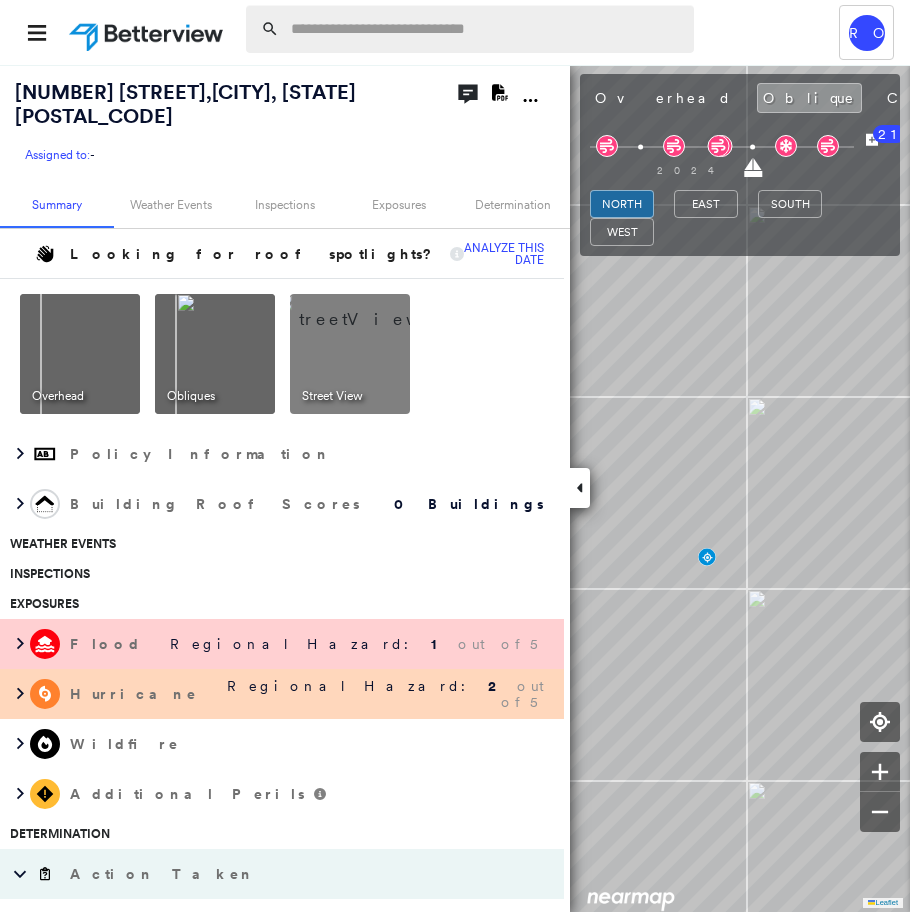 click at bounding box center (486, 29) 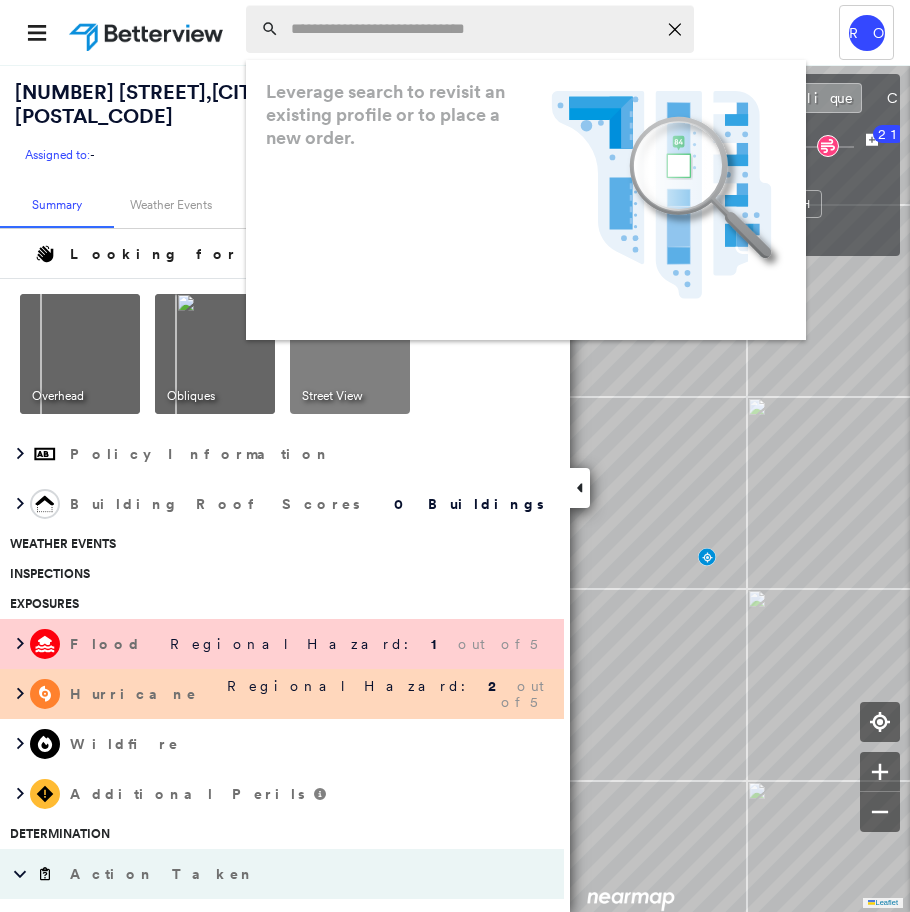 paste on "**********" 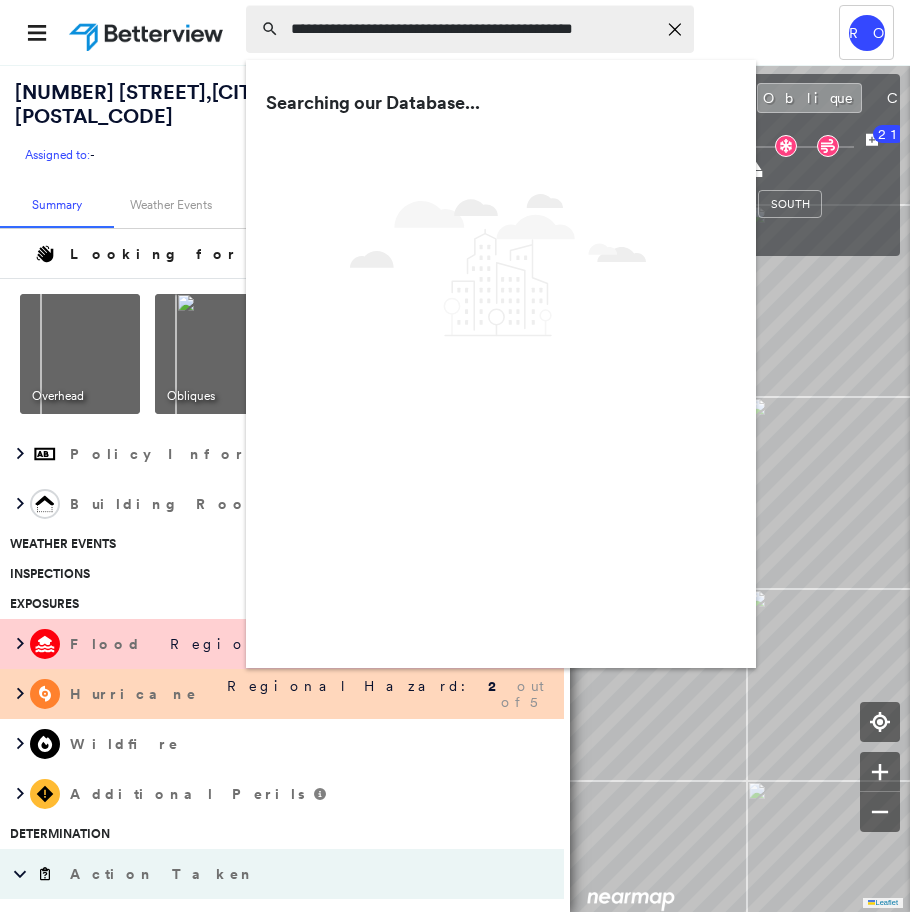 type on "**********" 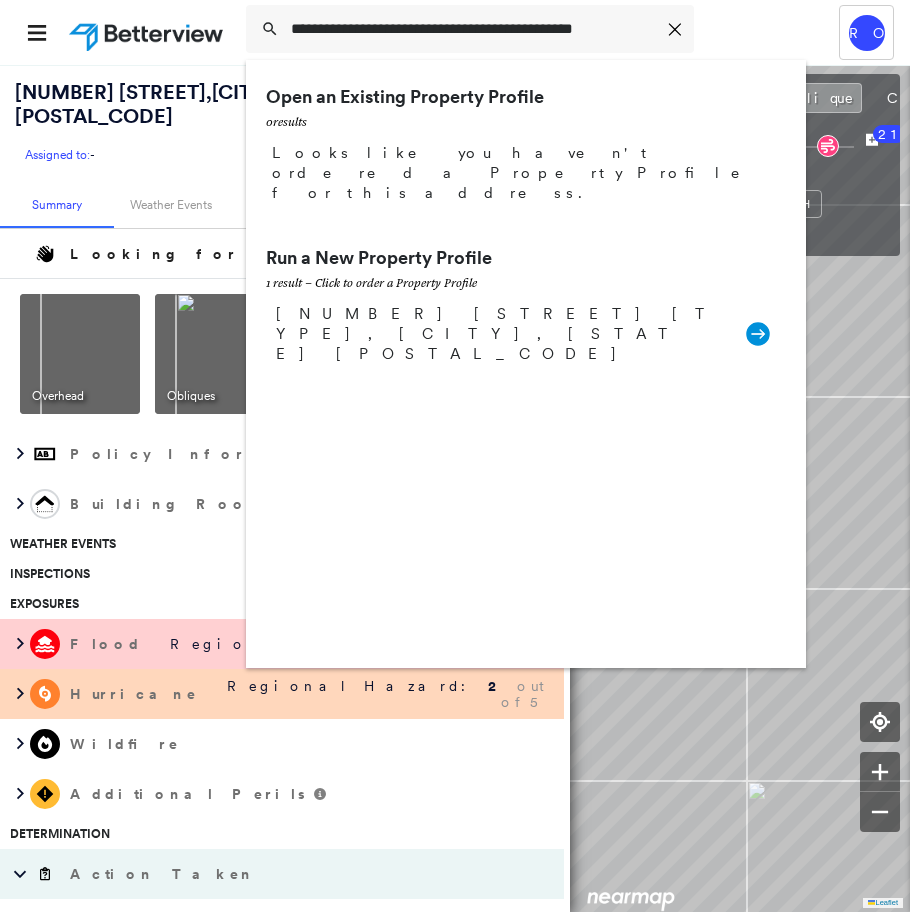drag, startPoint x: 495, startPoint y: 282, endPoint x: 531, endPoint y: 292, distance: 37.363083 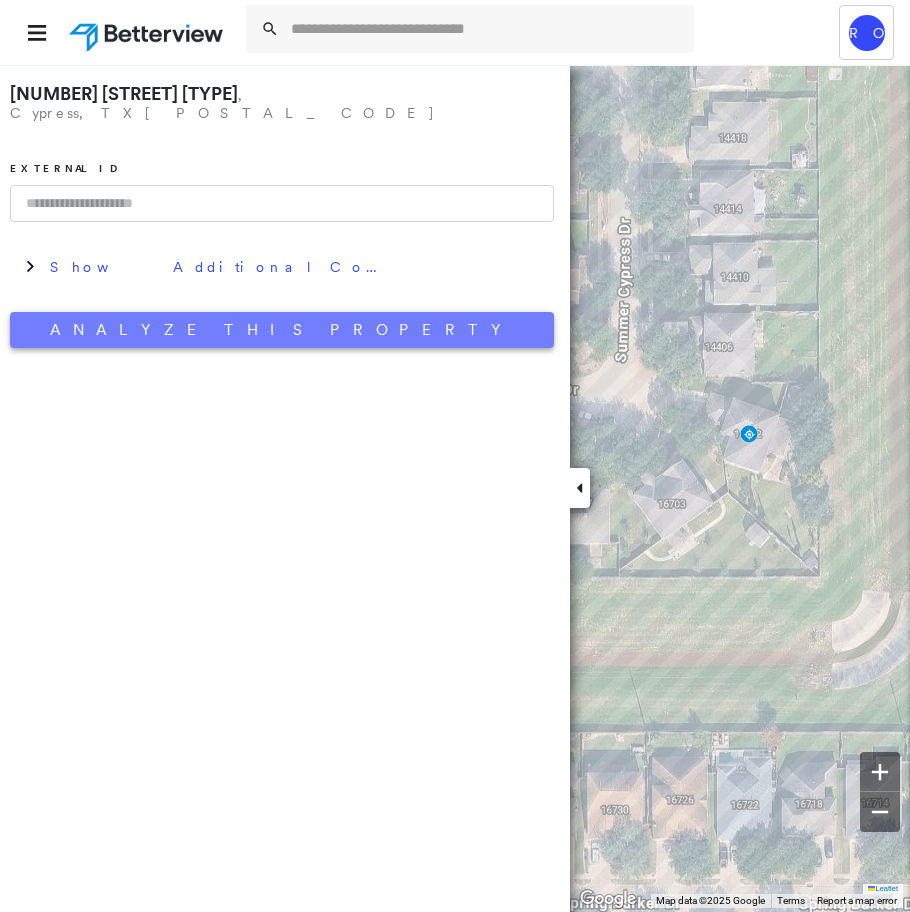 click on "Analyze This Property" at bounding box center (282, 330) 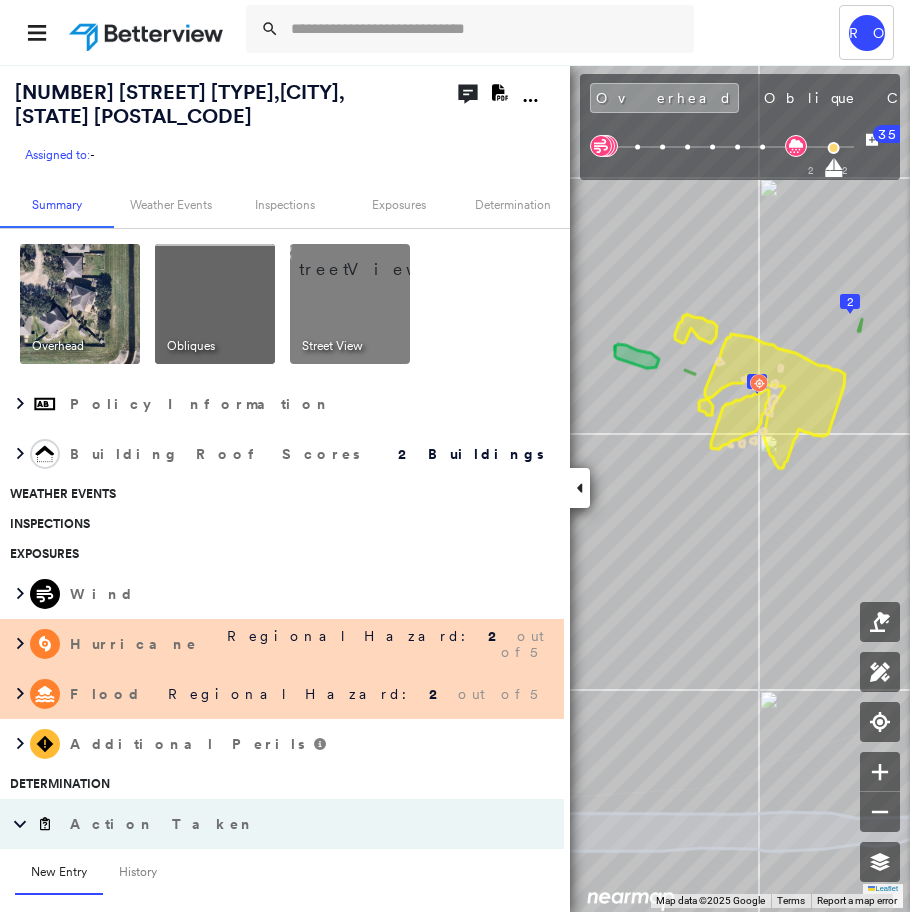 click at bounding box center [215, 304] 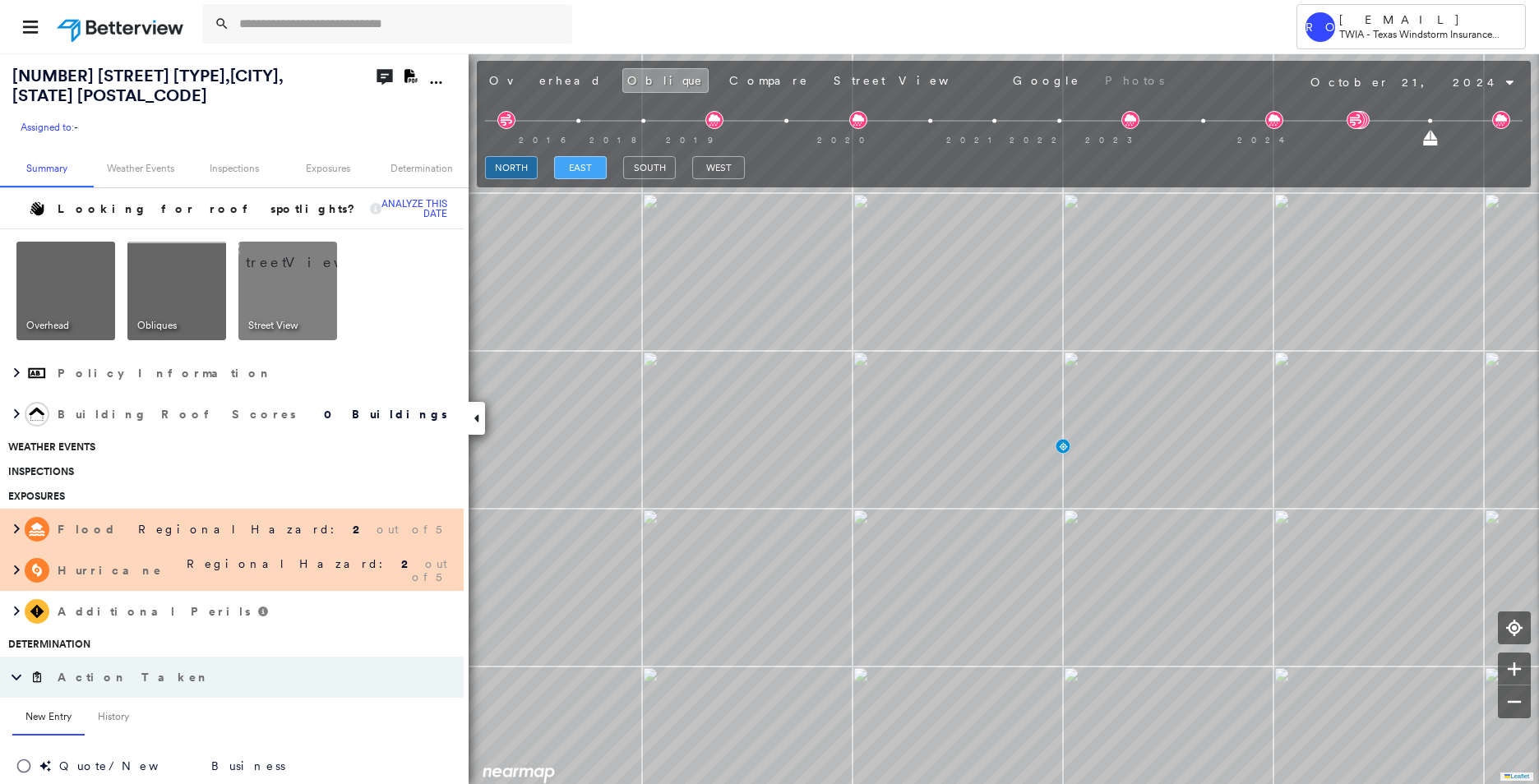 click on "east" at bounding box center [580, 168] 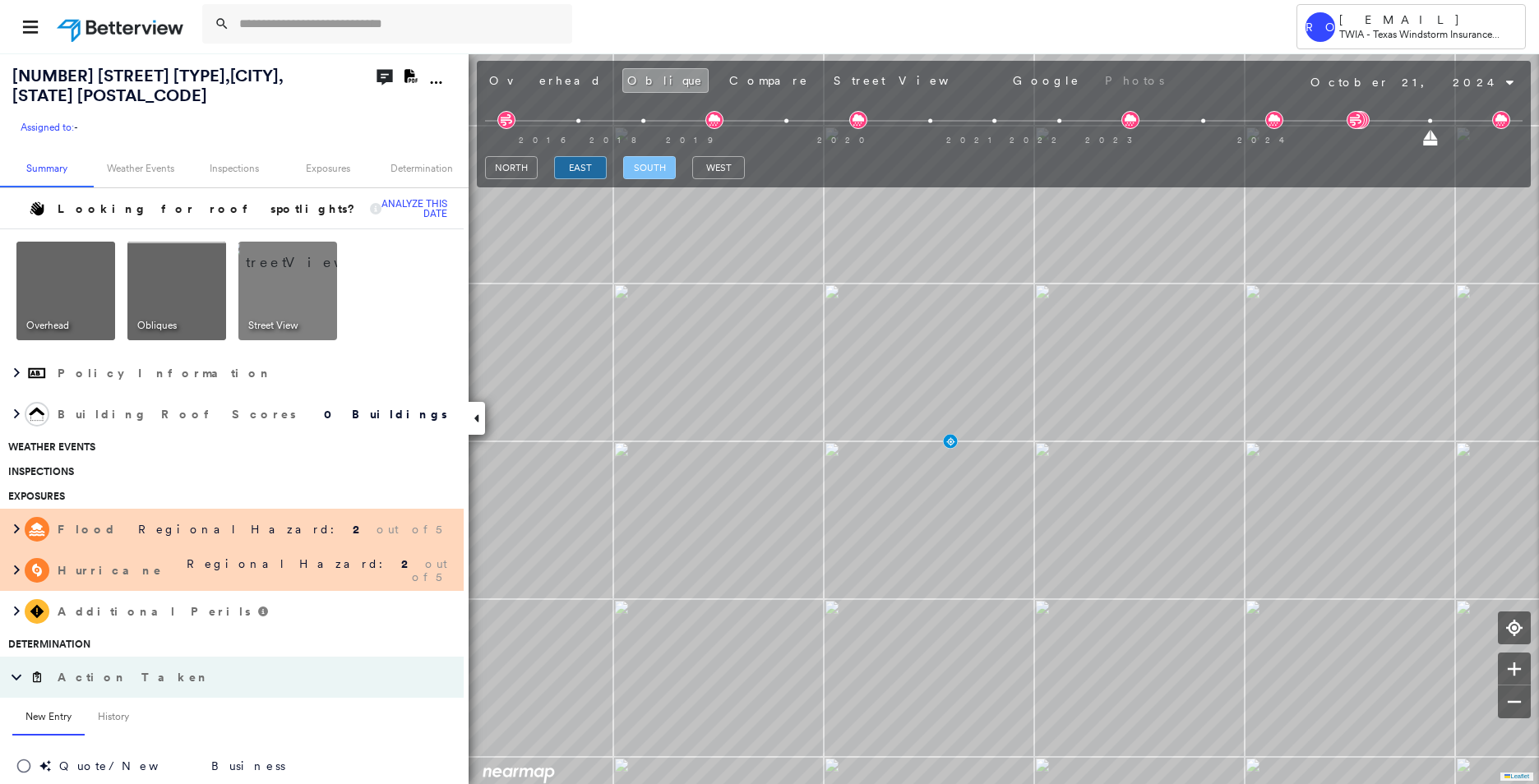 click on "south" at bounding box center [649, 168] 